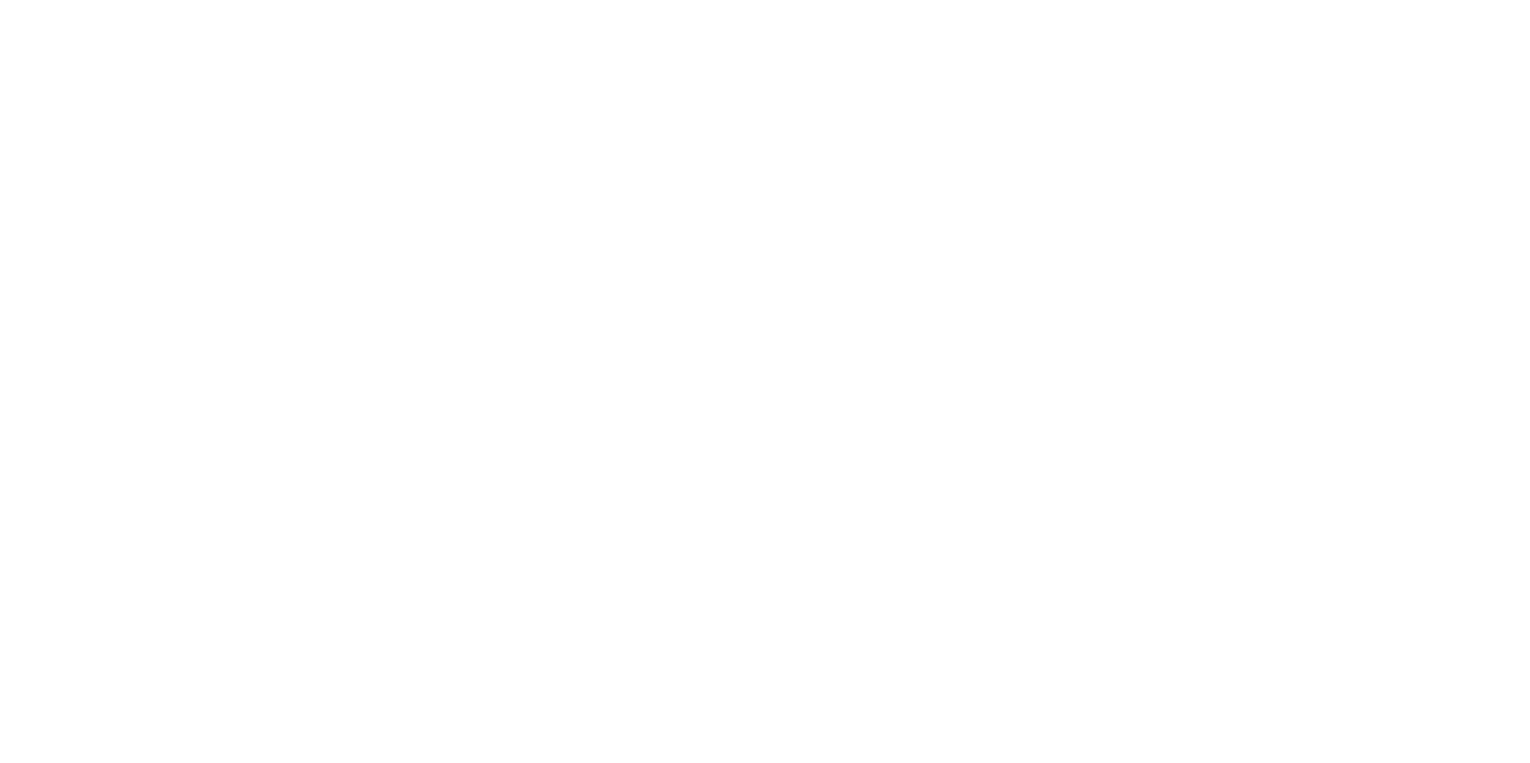 scroll, scrollTop: 0, scrollLeft: 0, axis: both 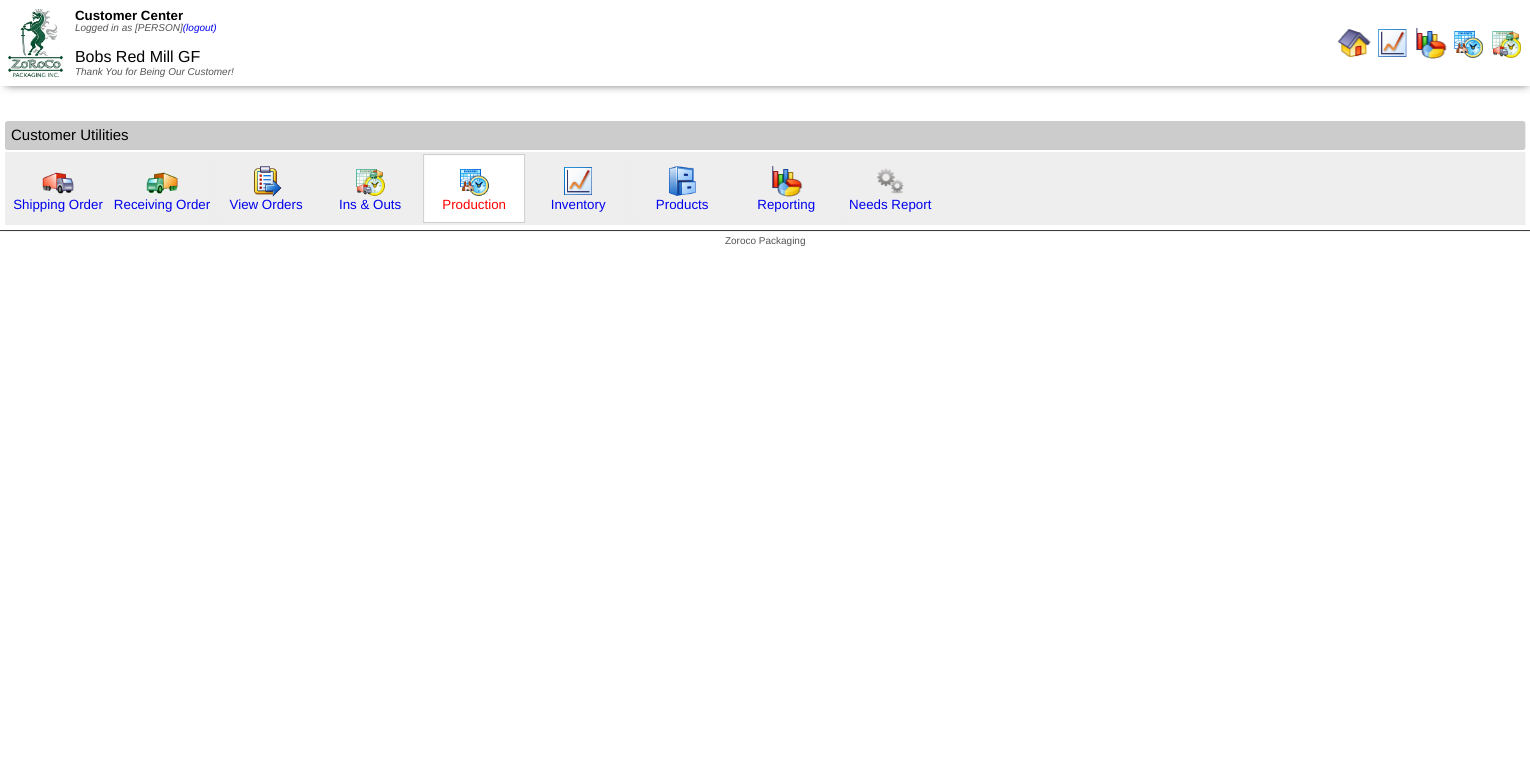 click on "Production" at bounding box center (474, 204) 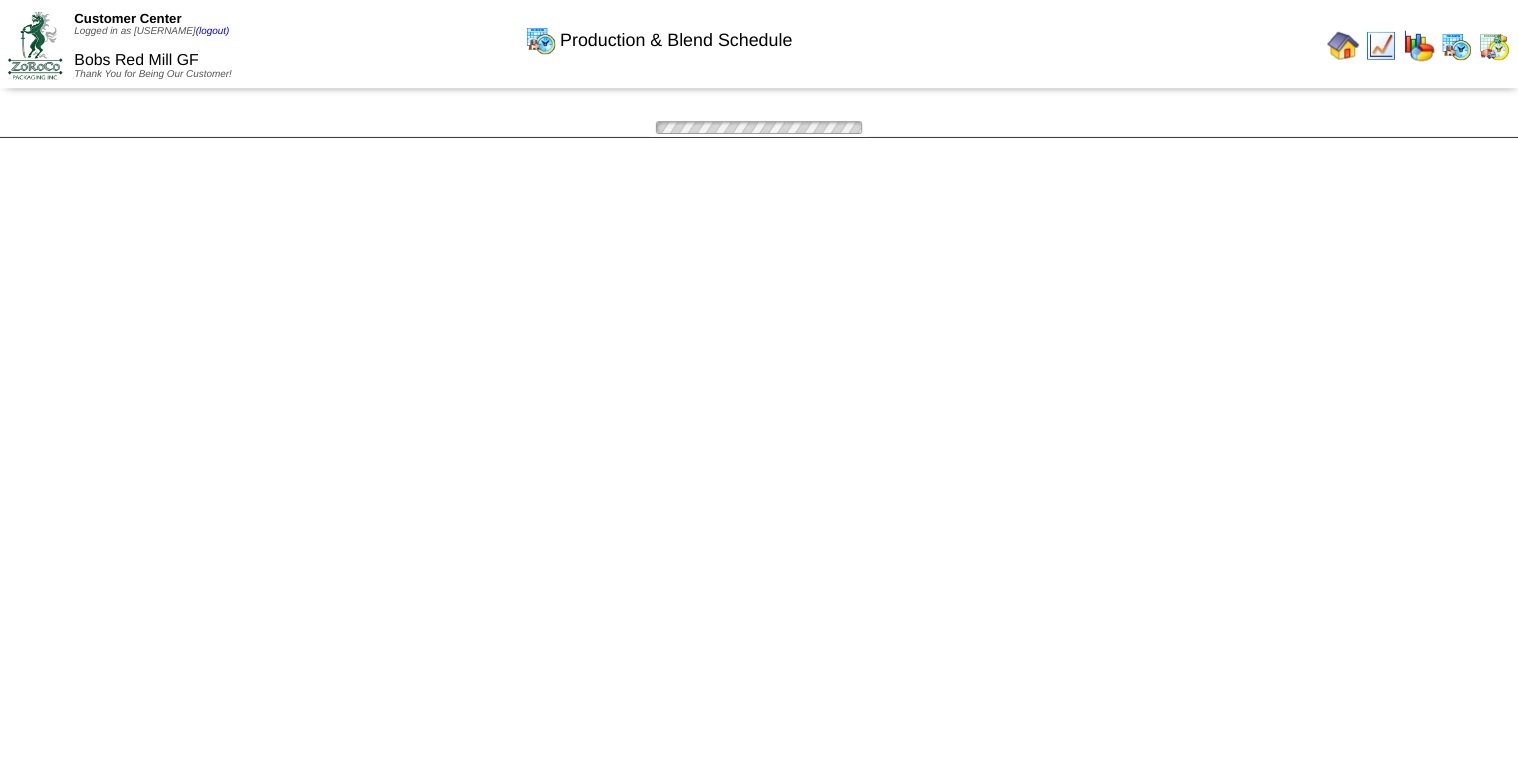 scroll, scrollTop: 0, scrollLeft: 0, axis: both 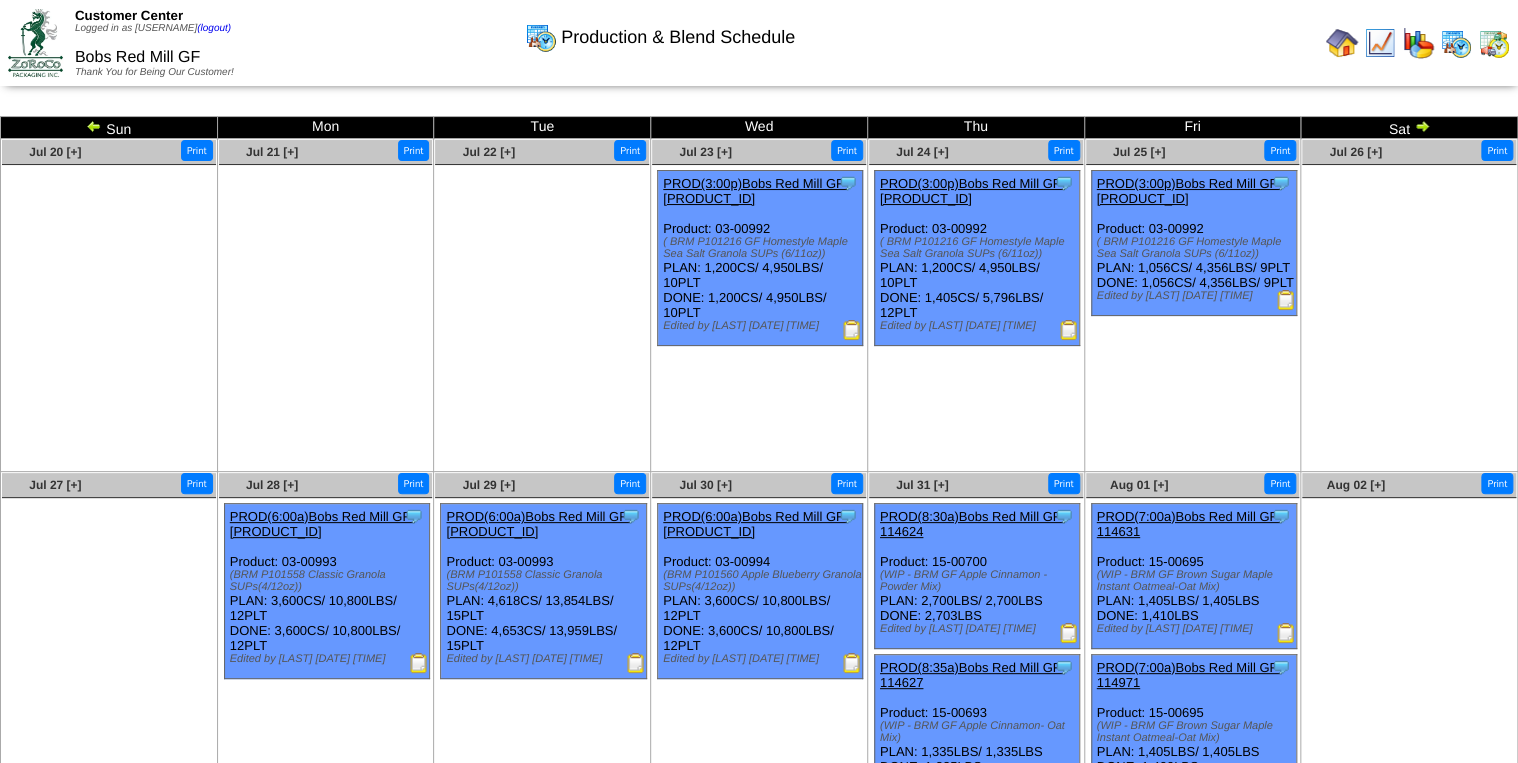 click at bounding box center (1422, 126) 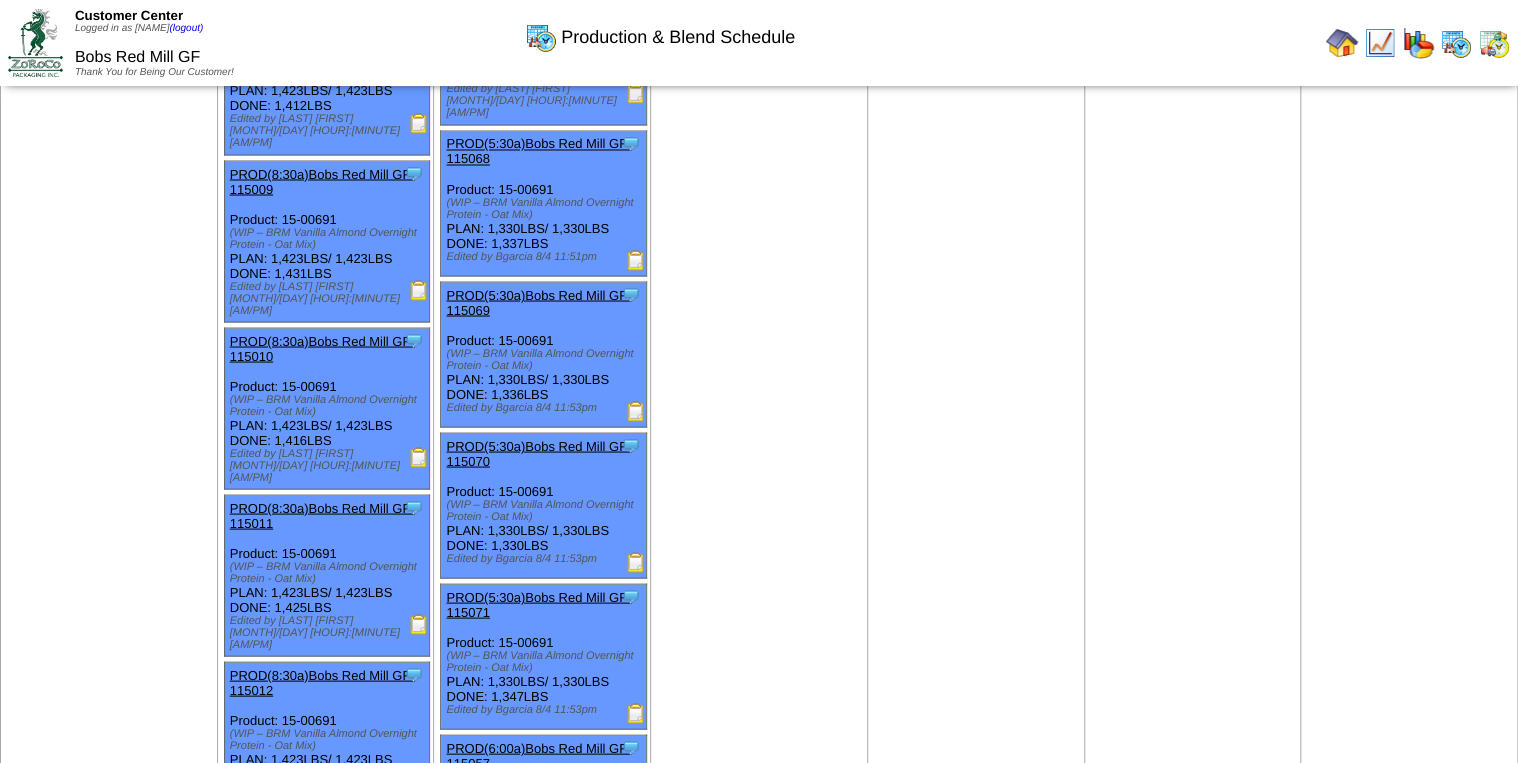 scroll, scrollTop: 5680, scrollLeft: 0, axis: vertical 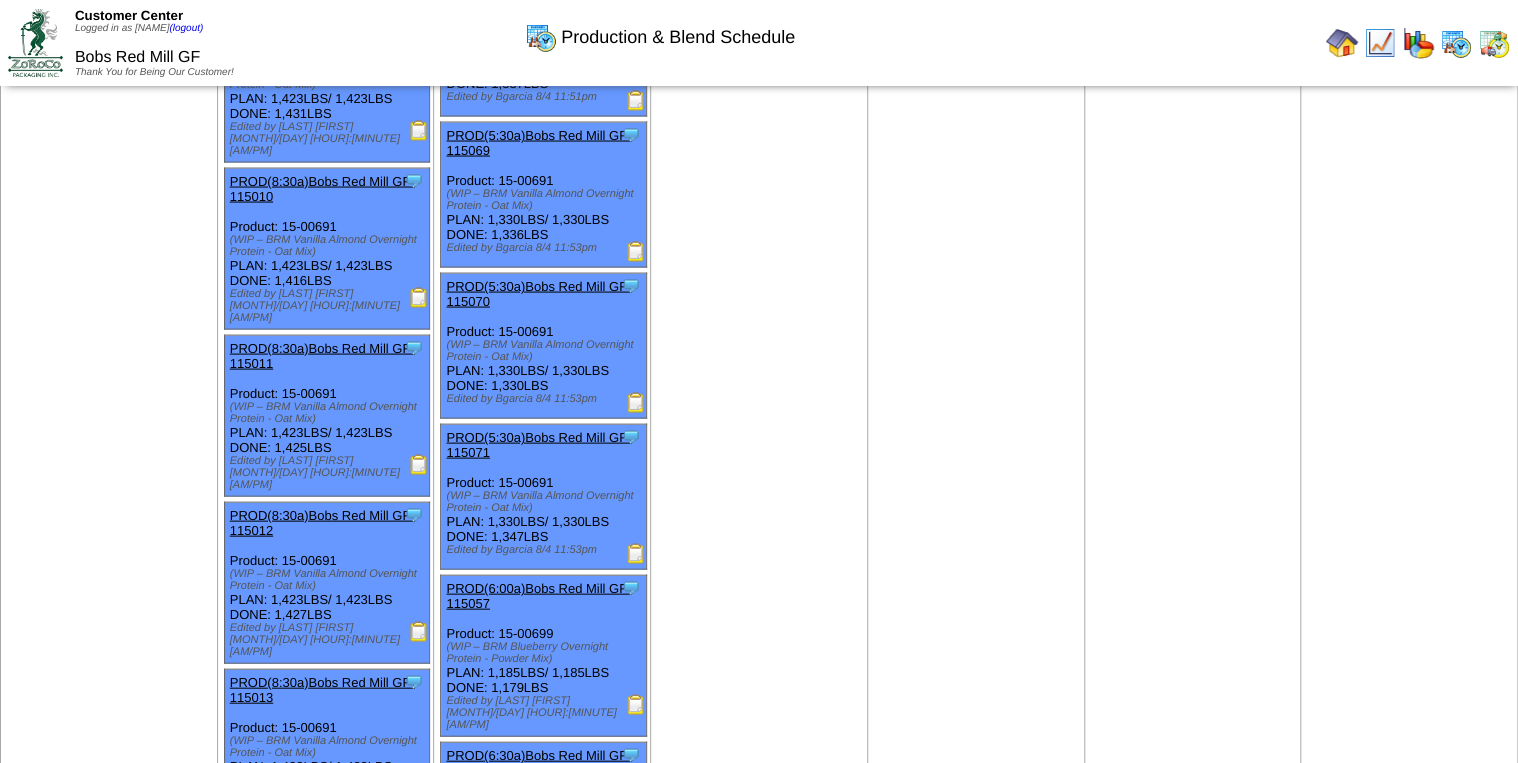 click at bounding box center (419, 1144) 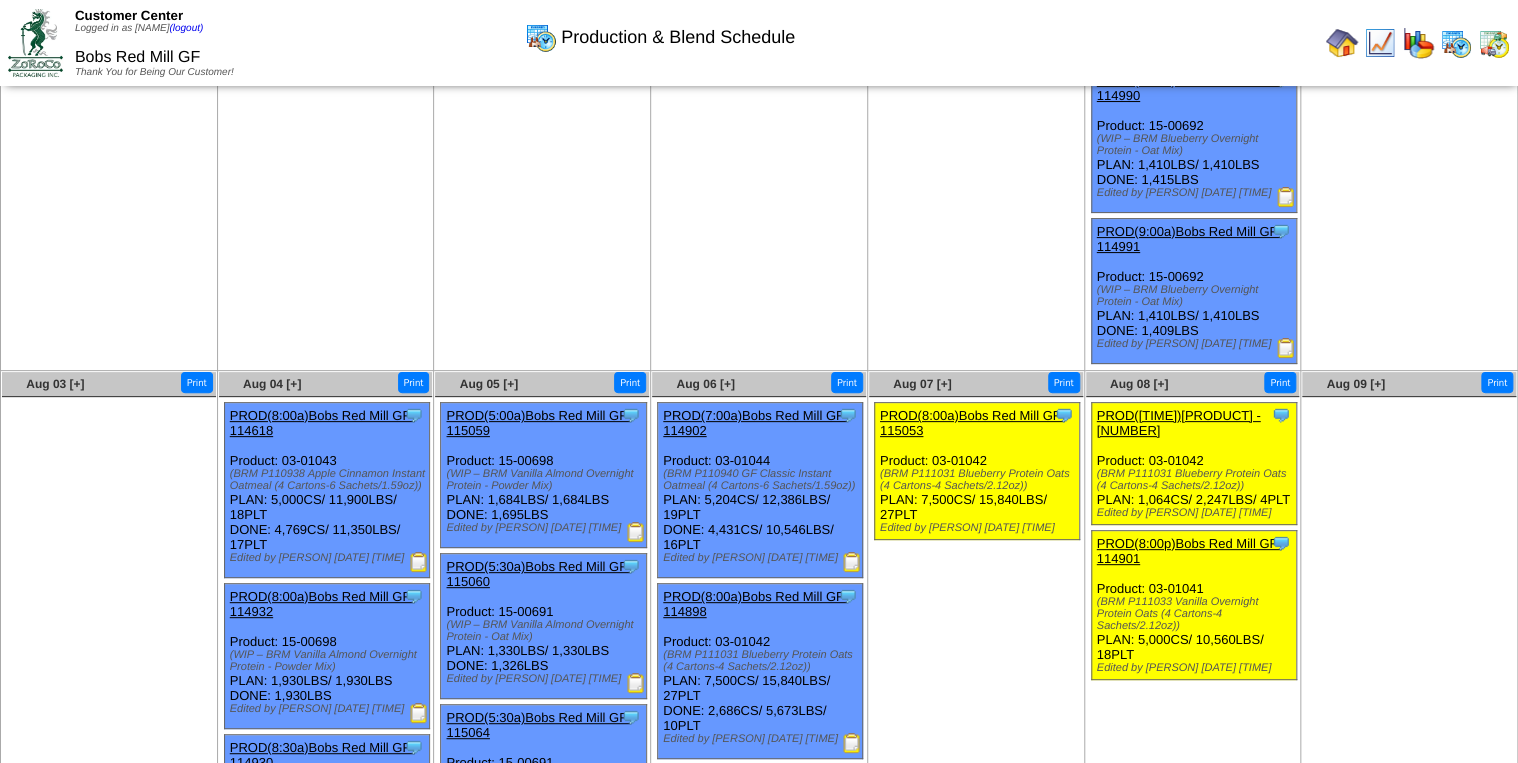 scroll, scrollTop: 3871, scrollLeft: 0, axis: vertical 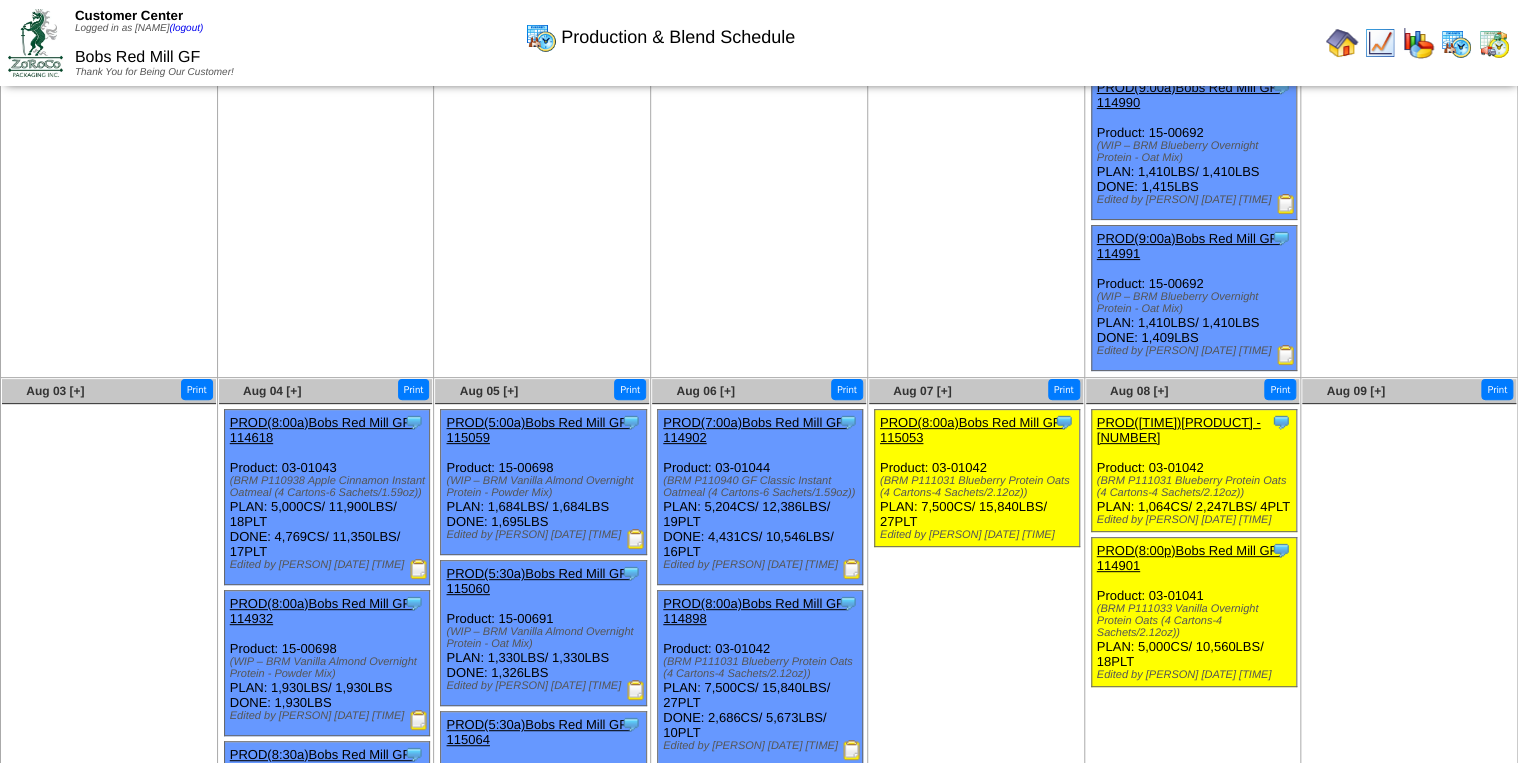 click at bounding box center (1380, 43) 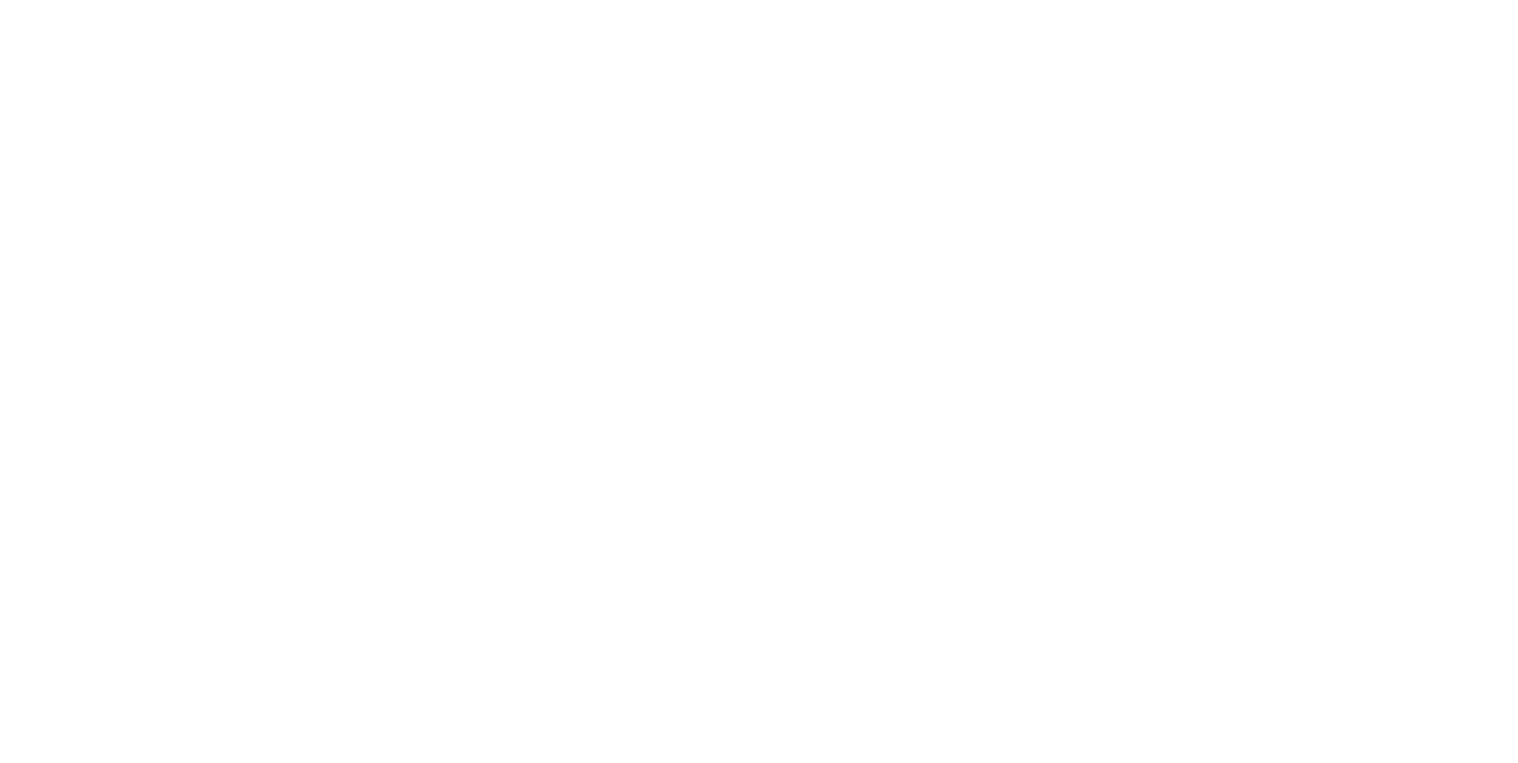 scroll, scrollTop: 0, scrollLeft: 0, axis: both 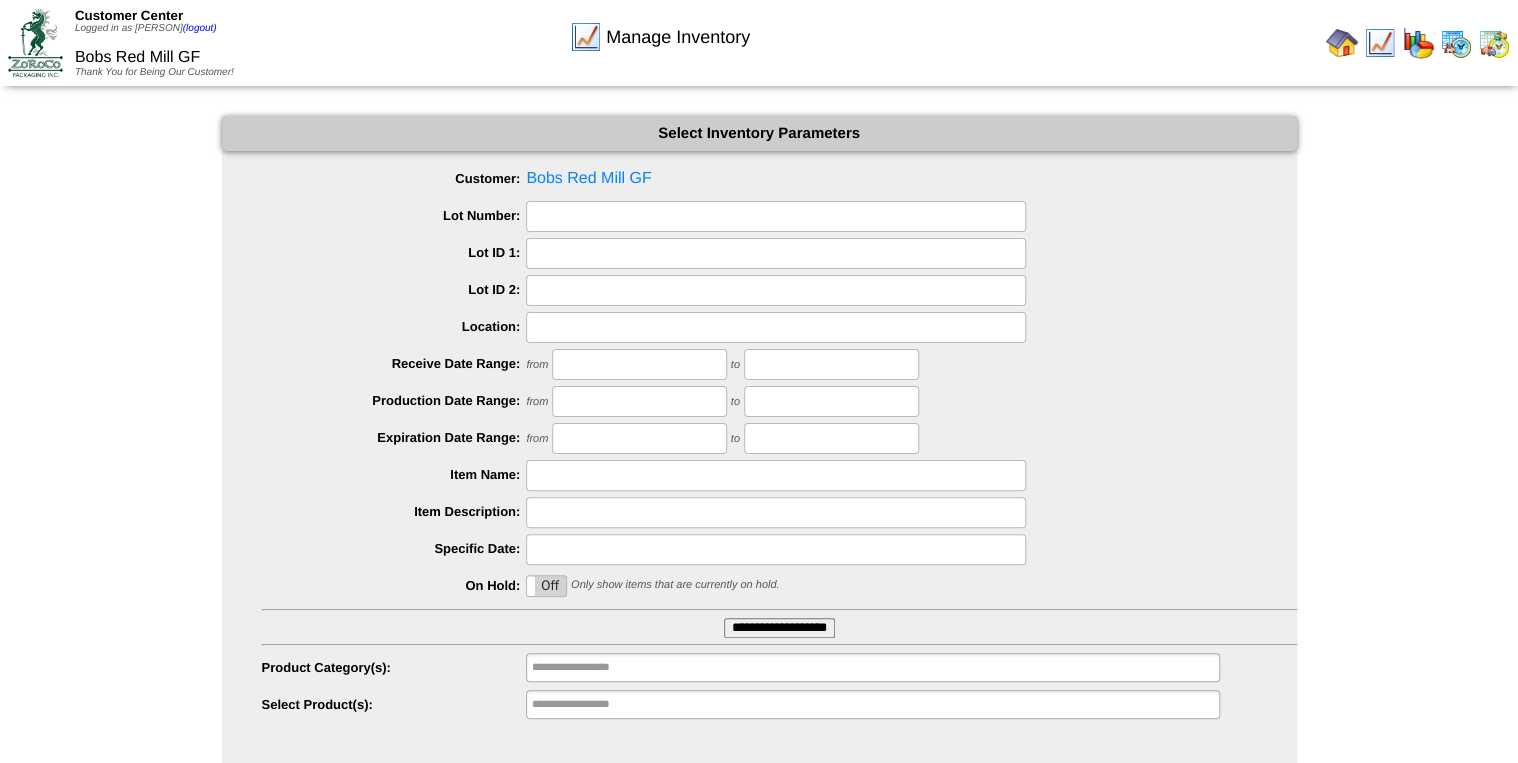 click on "**********" at bounding box center (779, 628) 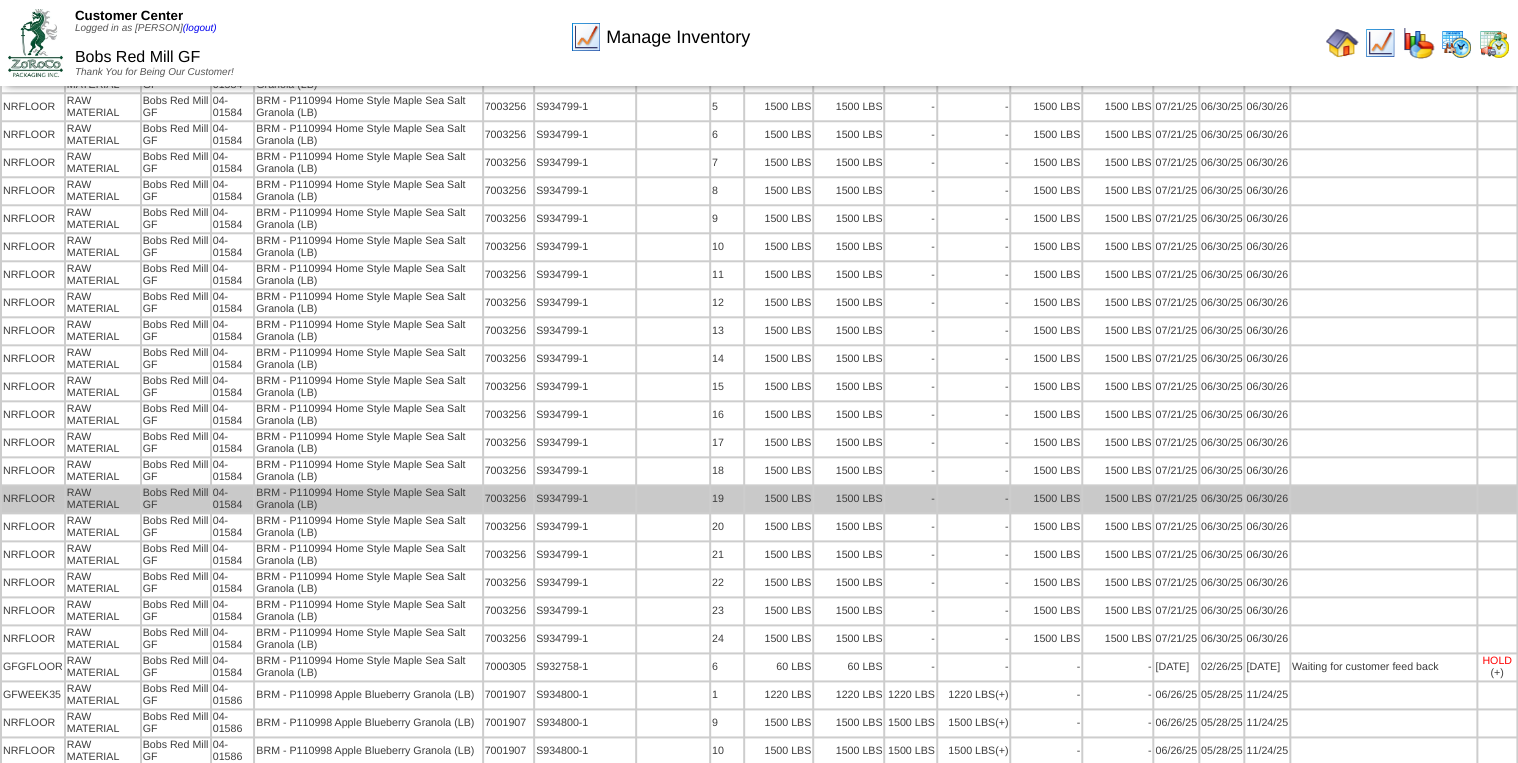 scroll, scrollTop: 4720, scrollLeft: 0, axis: vertical 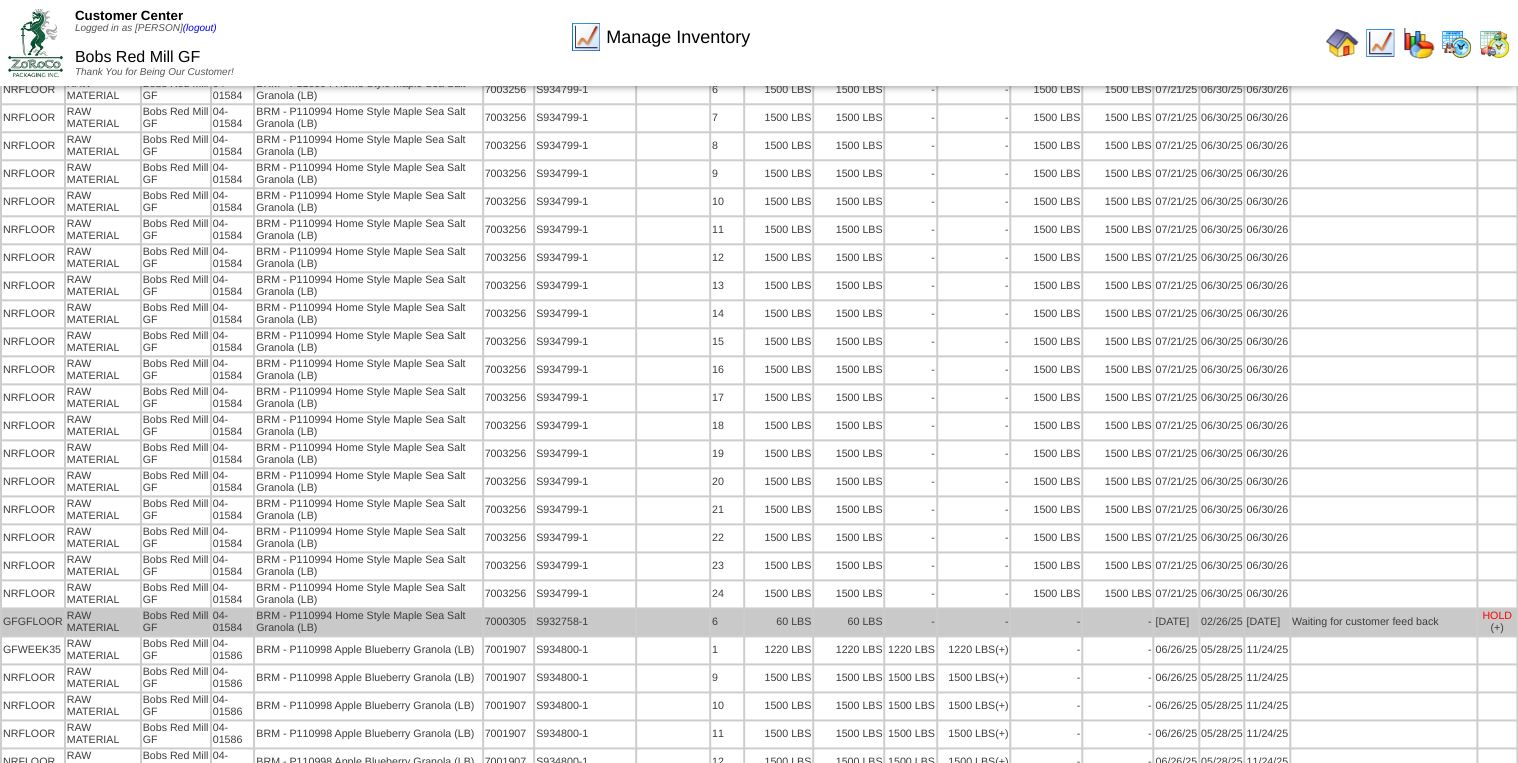 click on "-" at bounding box center (974, 622) 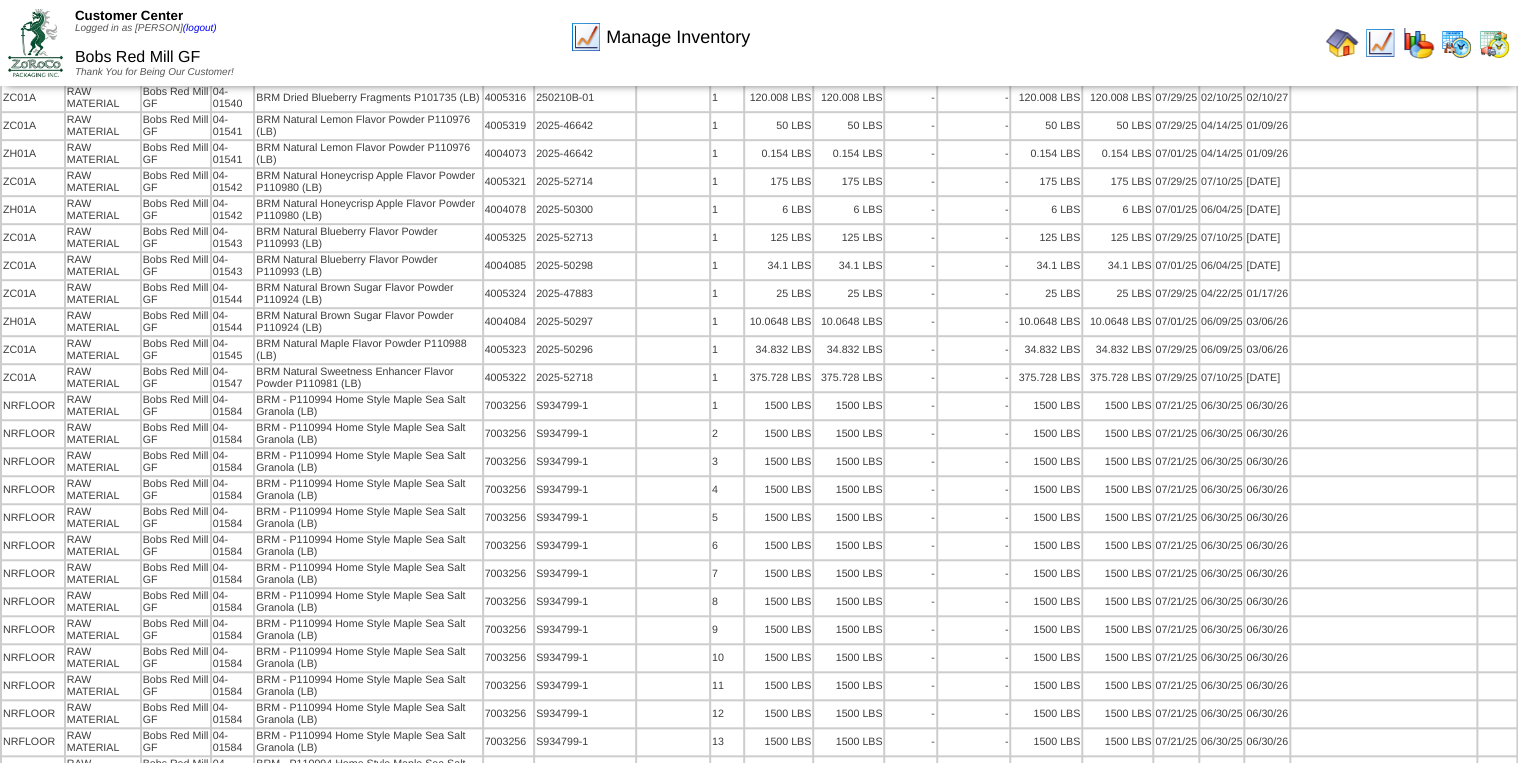scroll, scrollTop: 3840, scrollLeft: 0, axis: vertical 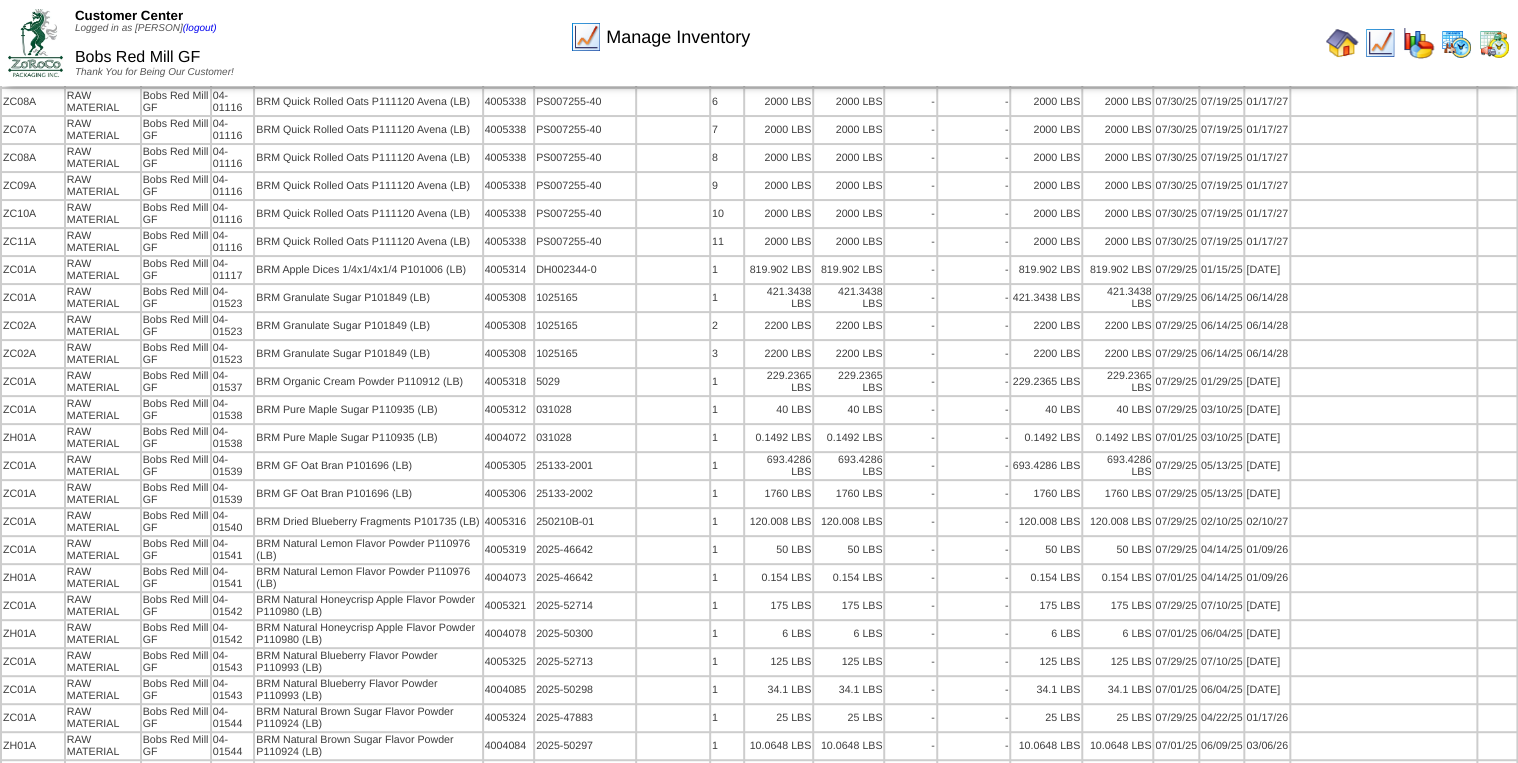 click at bounding box center [1456, 43] 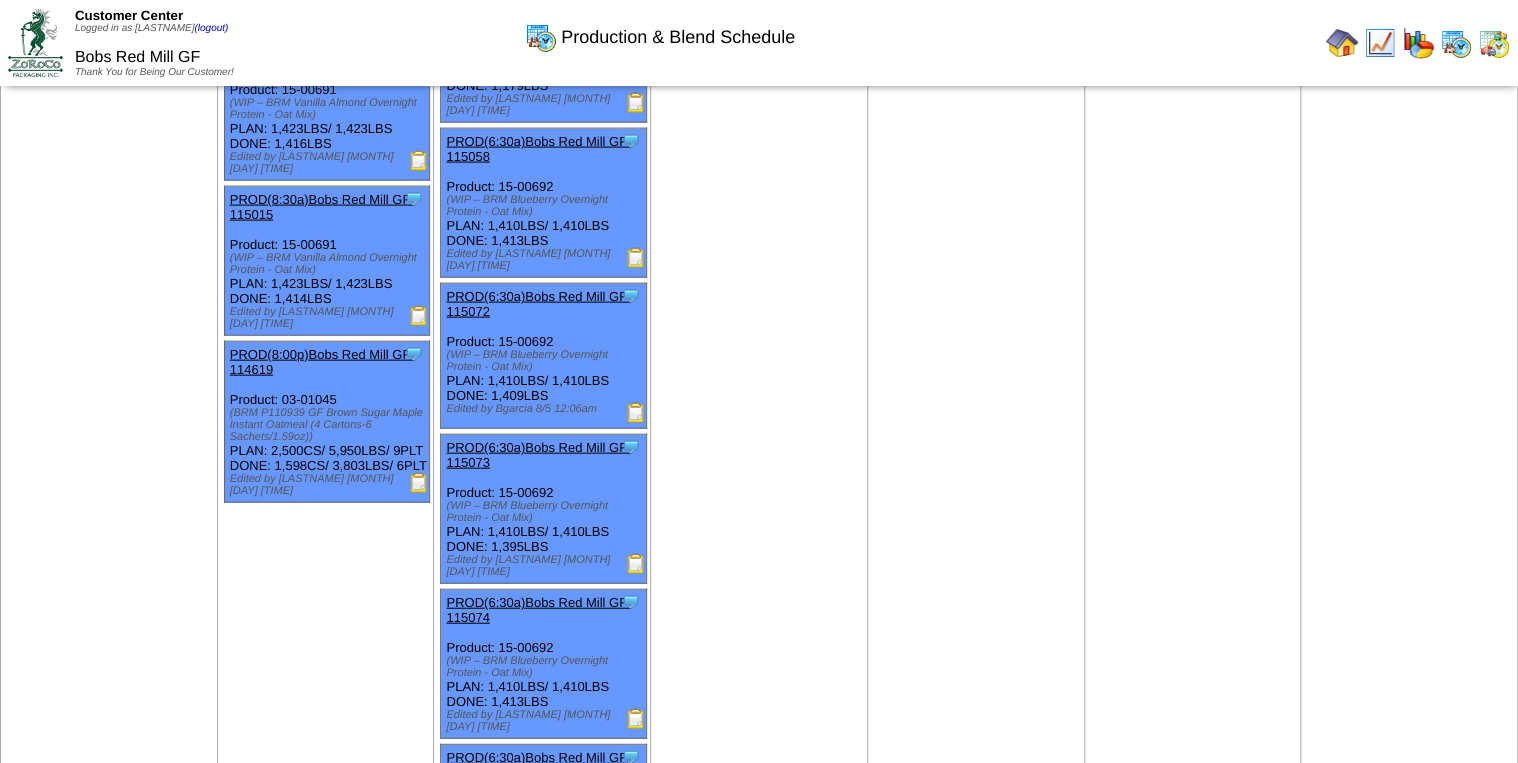 scroll, scrollTop: 5920, scrollLeft: 0, axis: vertical 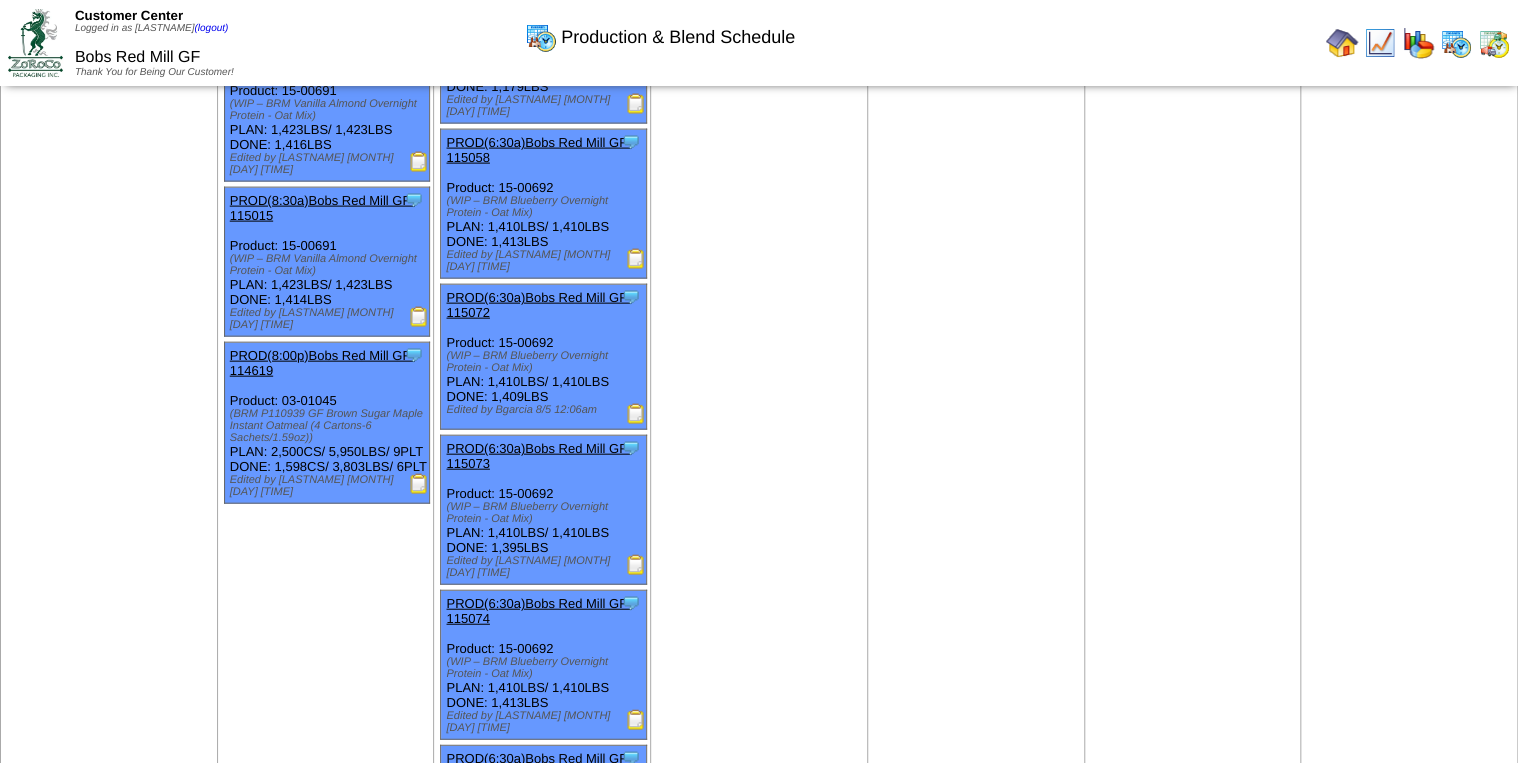 click at bounding box center (419, 484) 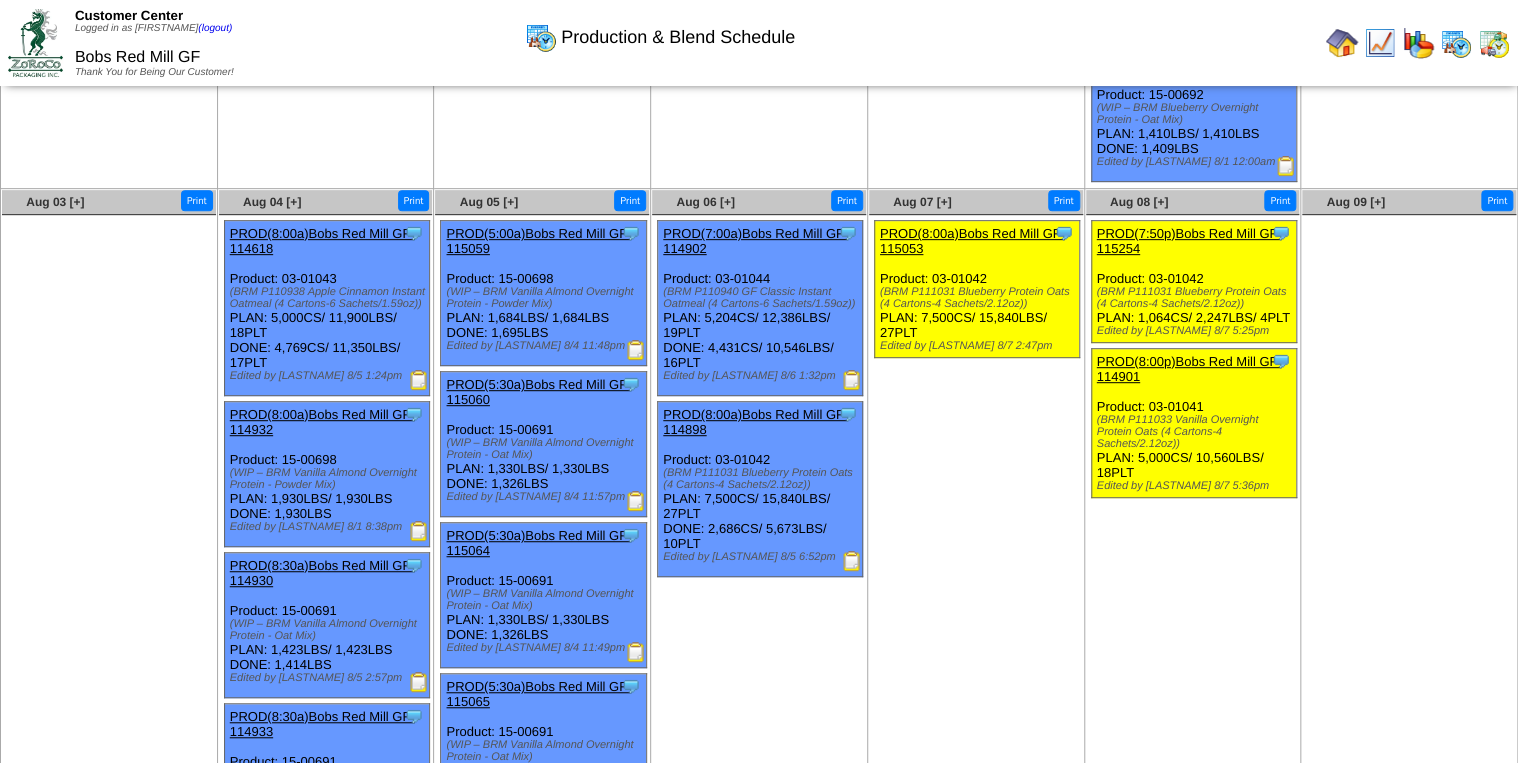 scroll, scrollTop: 4111, scrollLeft: 0, axis: vertical 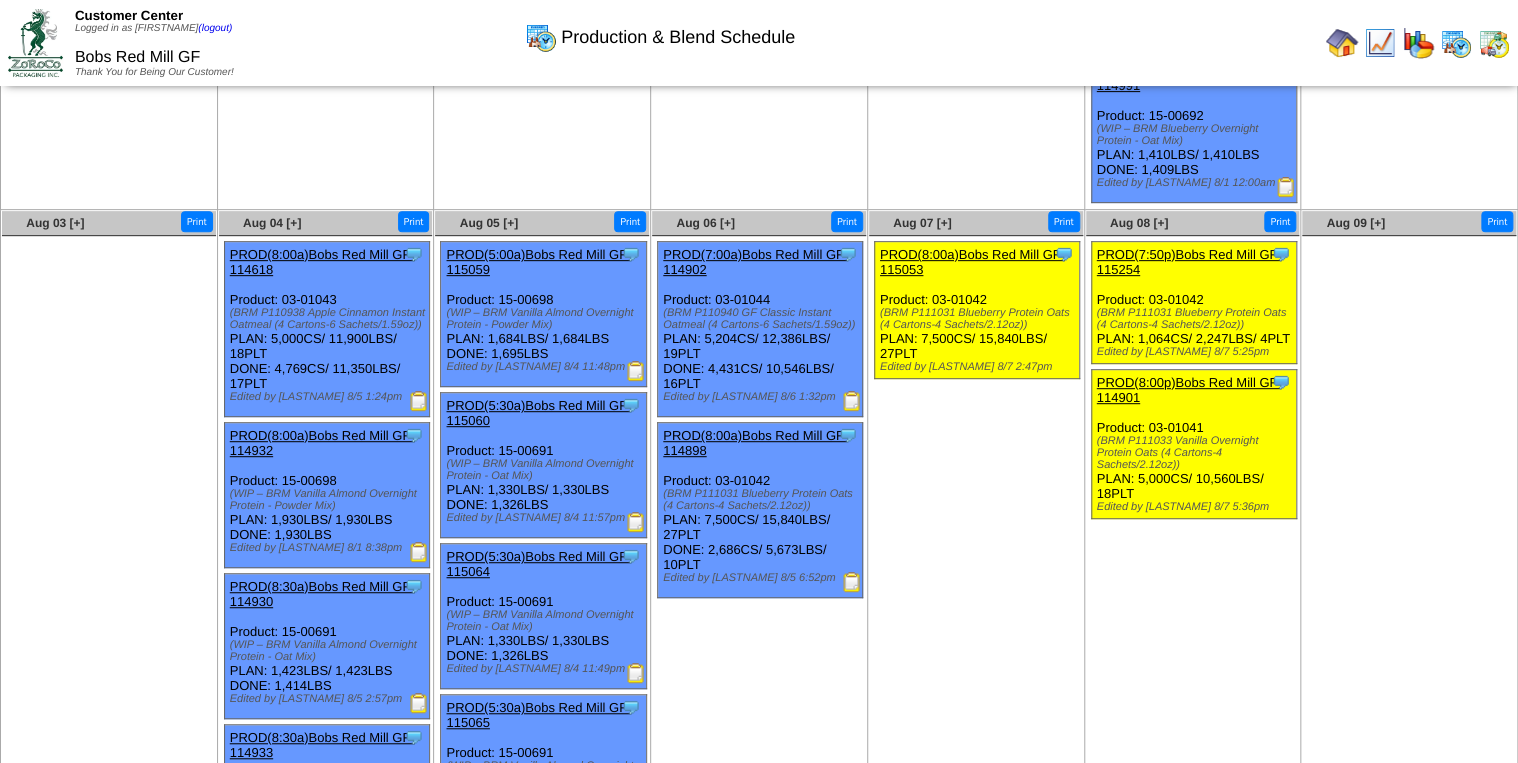 click at bounding box center (852, 582) 